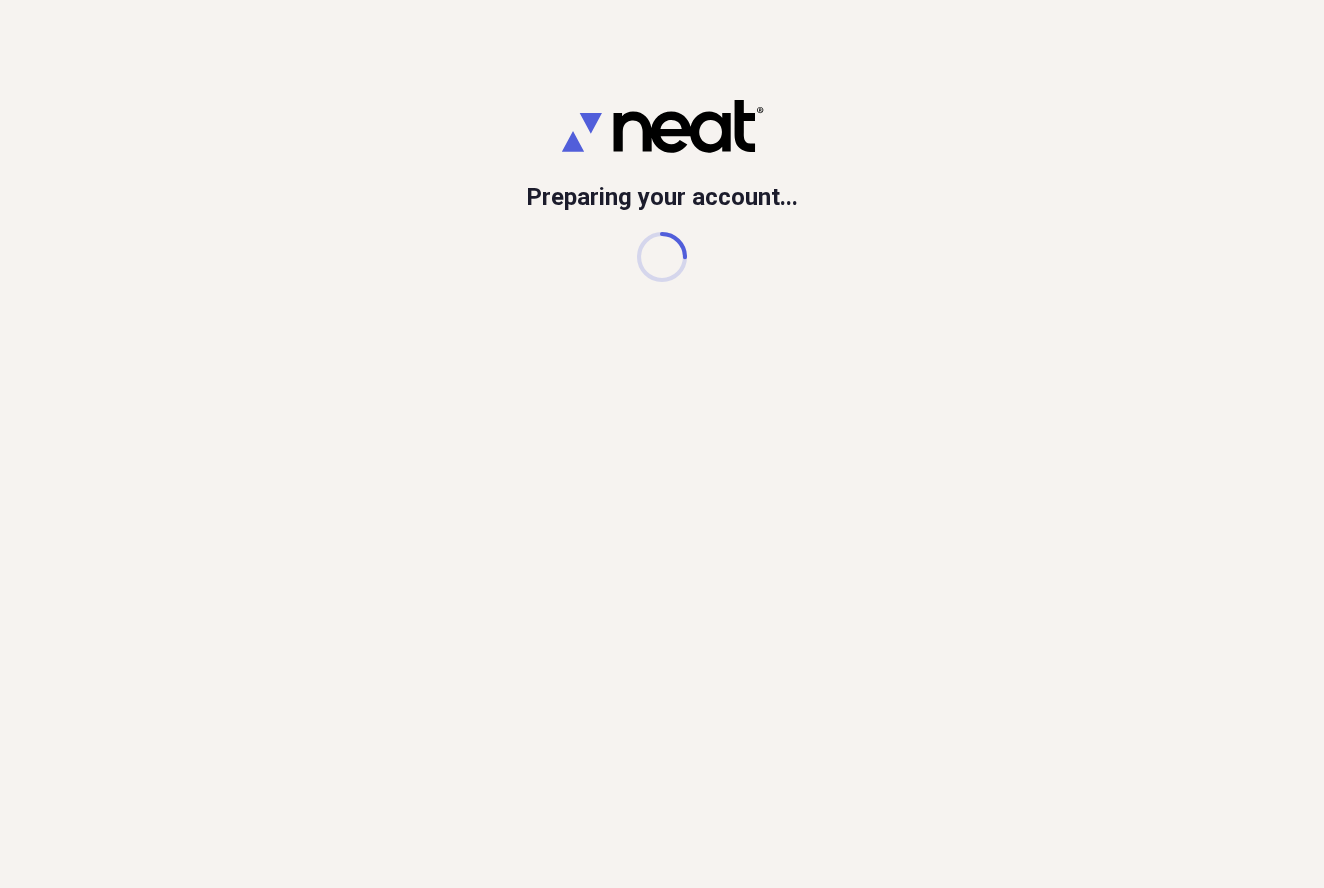 scroll, scrollTop: 0, scrollLeft: 0, axis: both 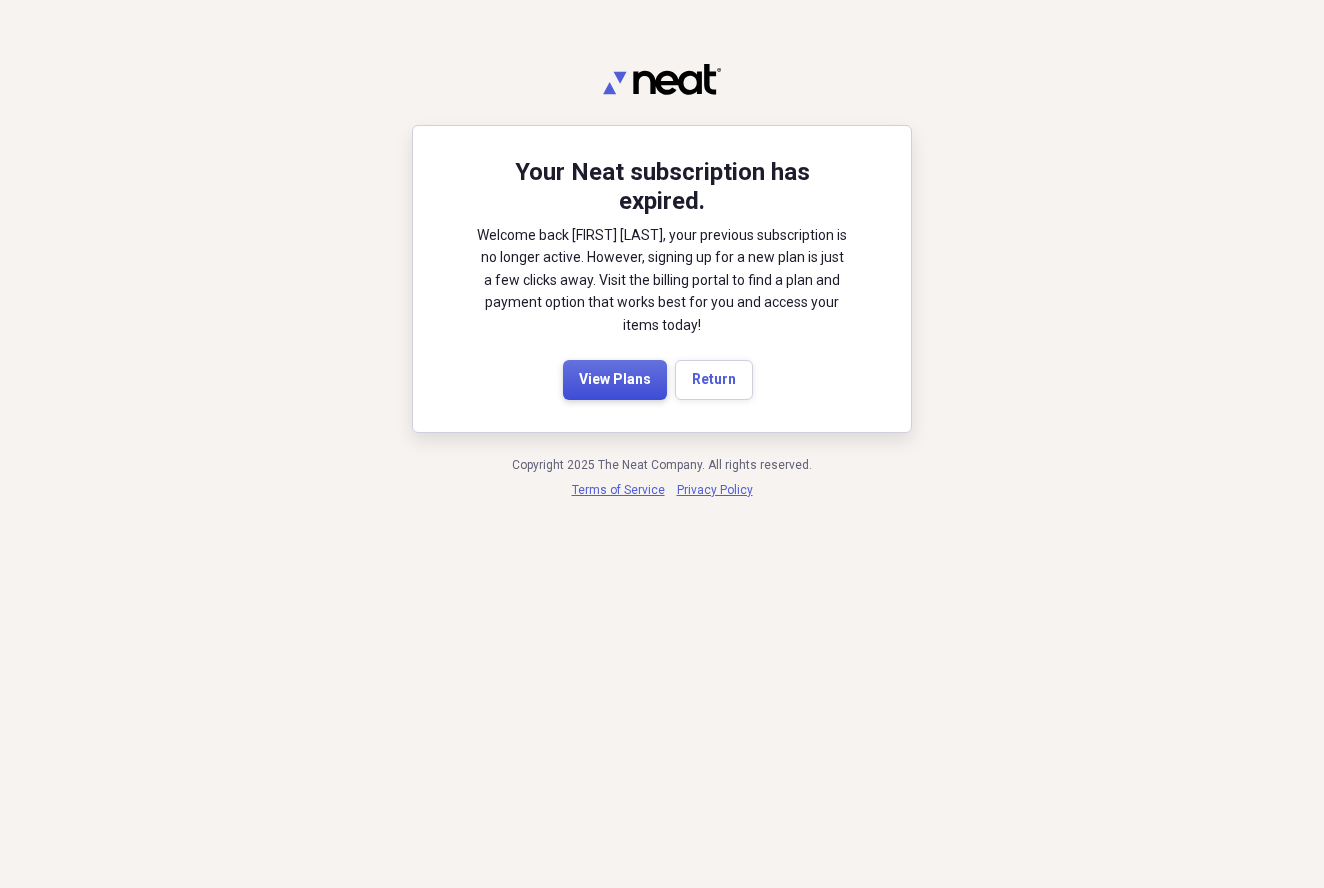 click on "View Plans" at bounding box center [615, 380] 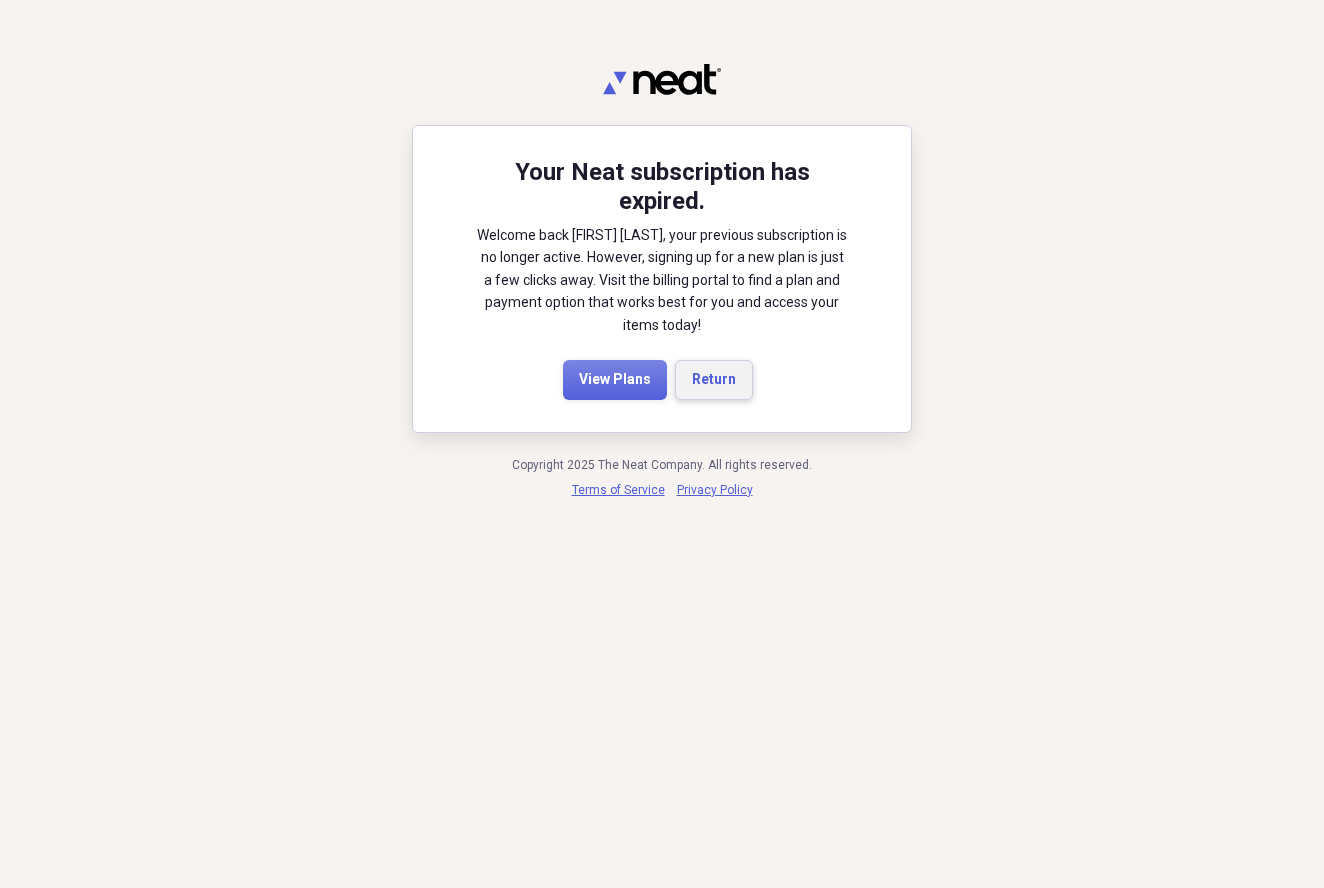 click on "Return" at bounding box center [714, 380] 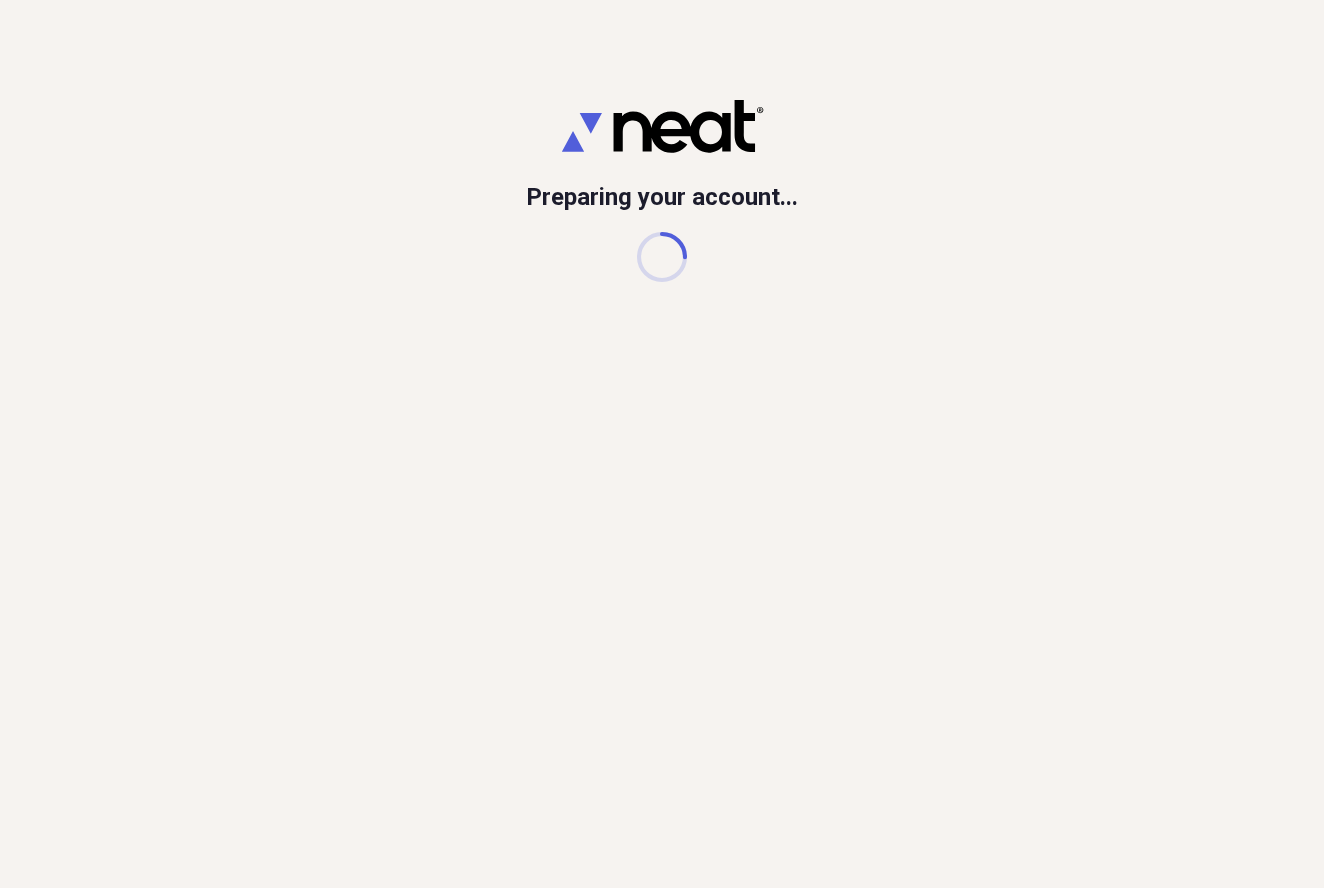 scroll, scrollTop: 0, scrollLeft: 0, axis: both 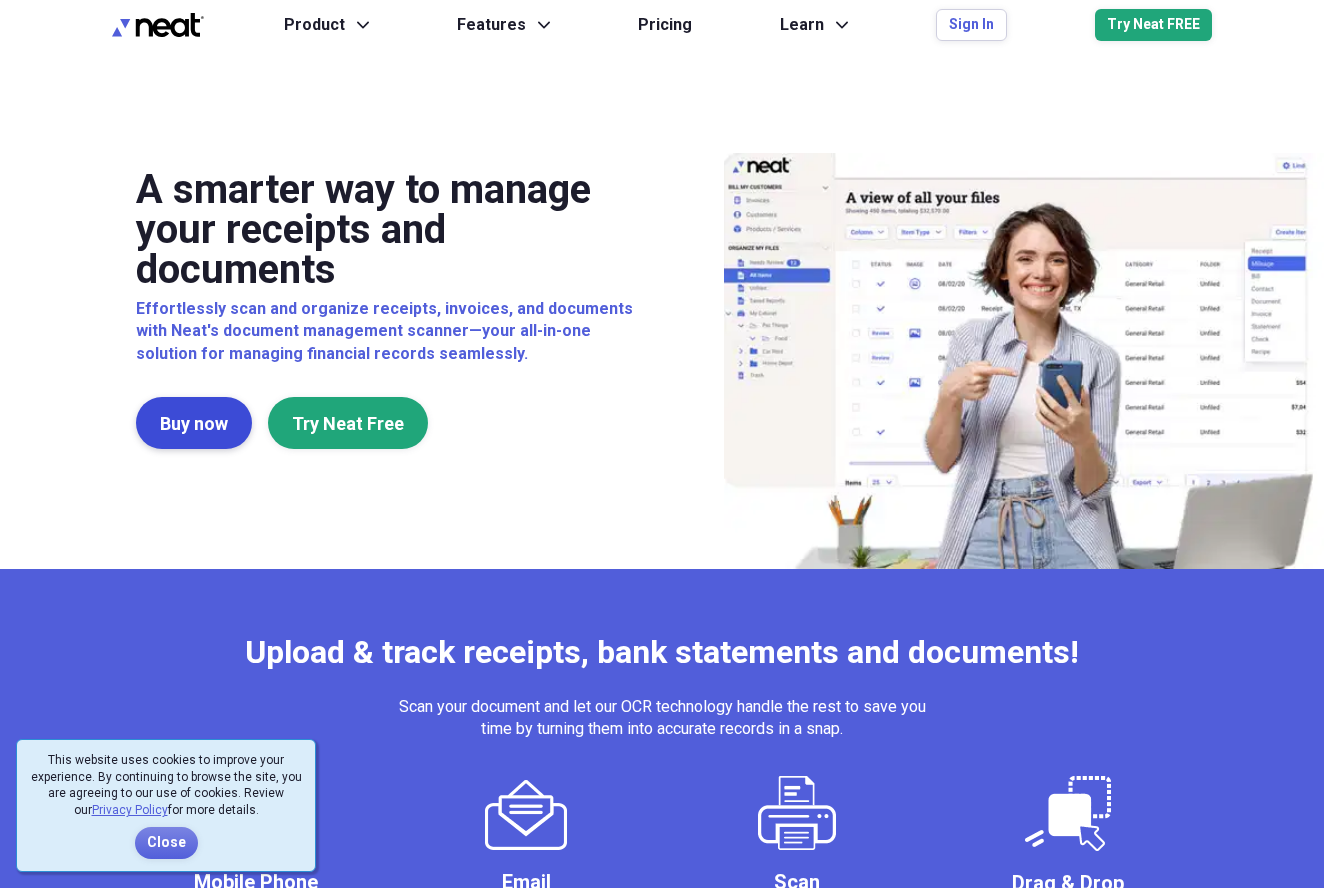 click on "Buy now" at bounding box center (194, 423) 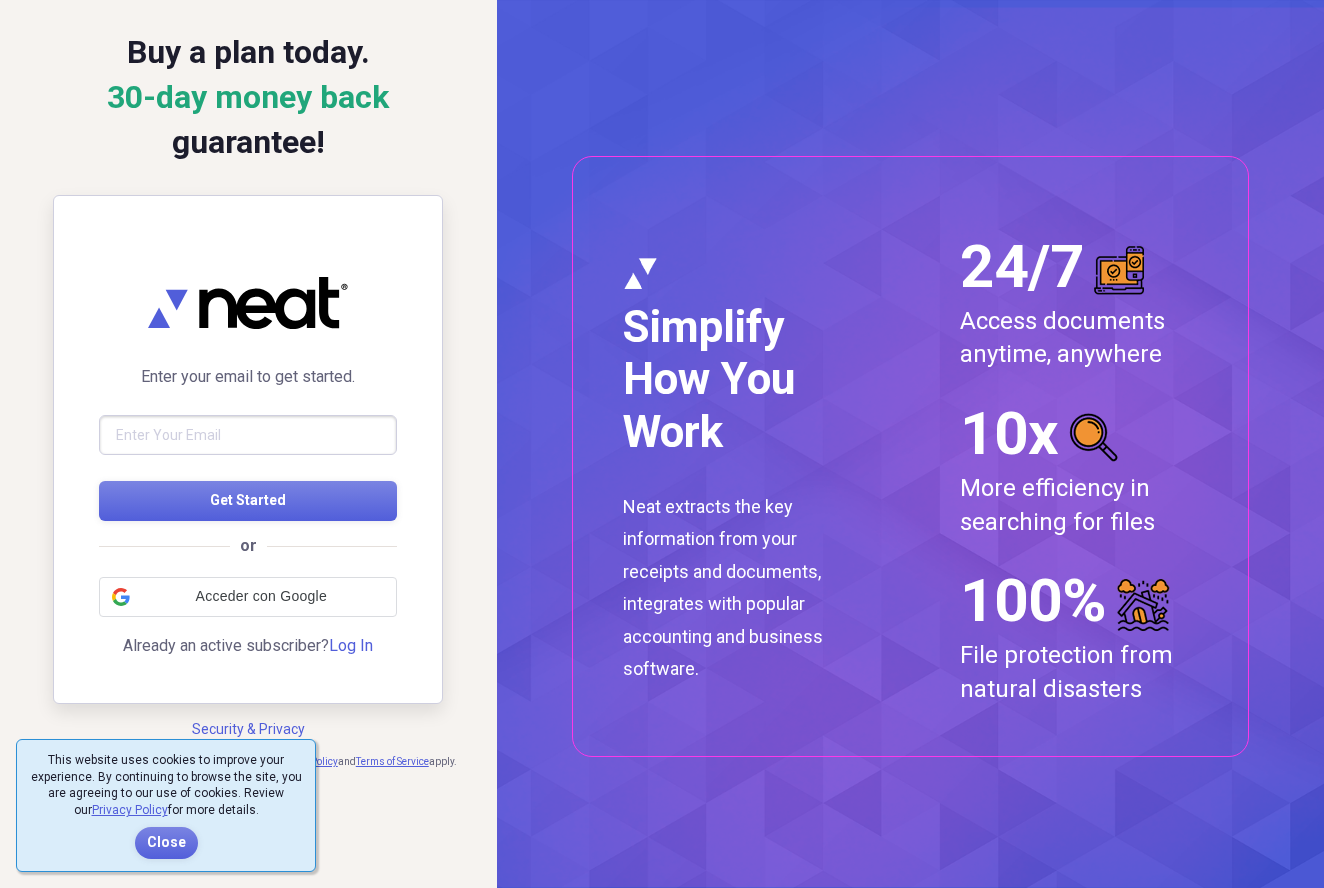 scroll, scrollTop: 0, scrollLeft: 0, axis: both 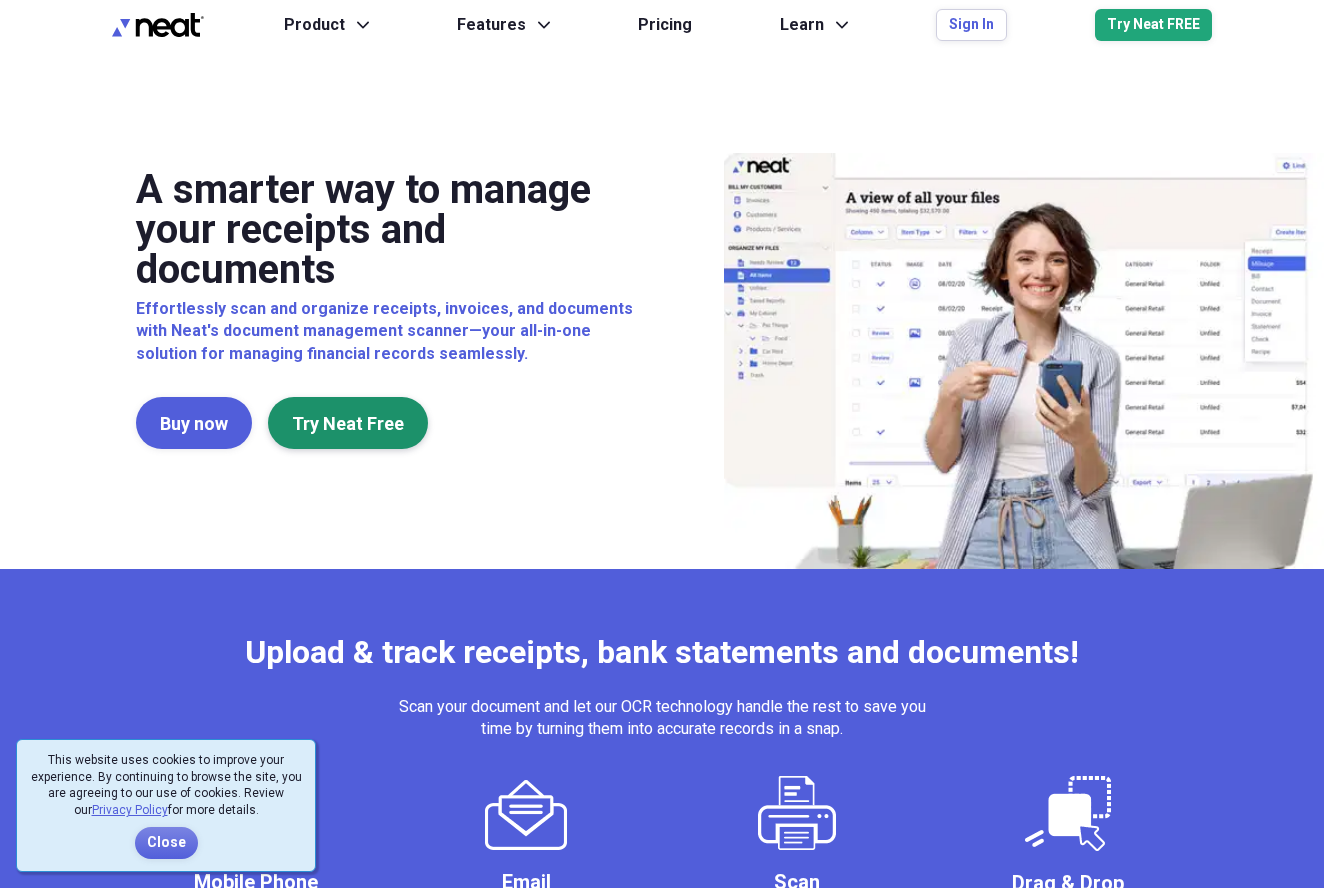 click on "Try Neat Free" at bounding box center [348, 423] 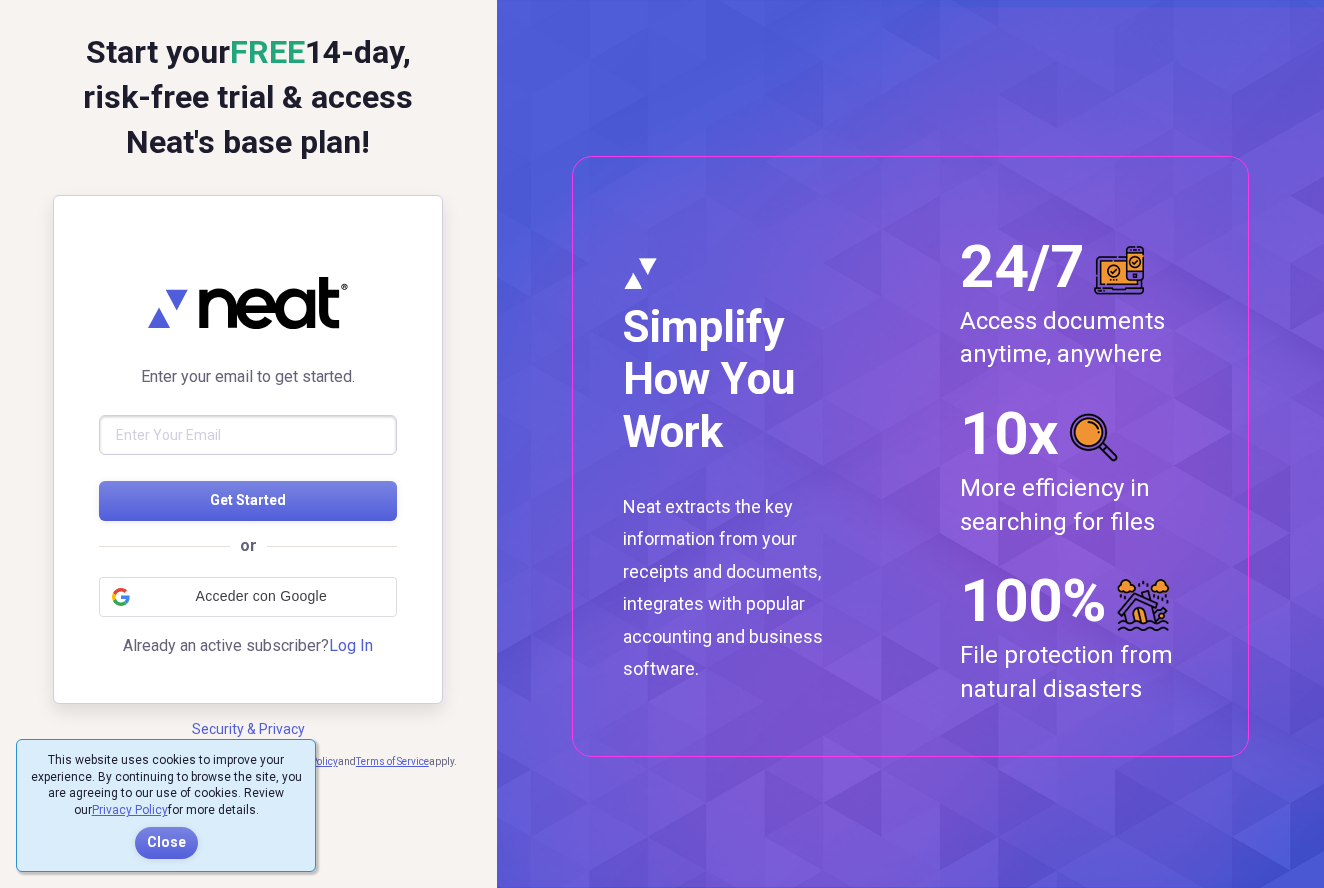 scroll, scrollTop: 0, scrollLeft: 0, axis: both 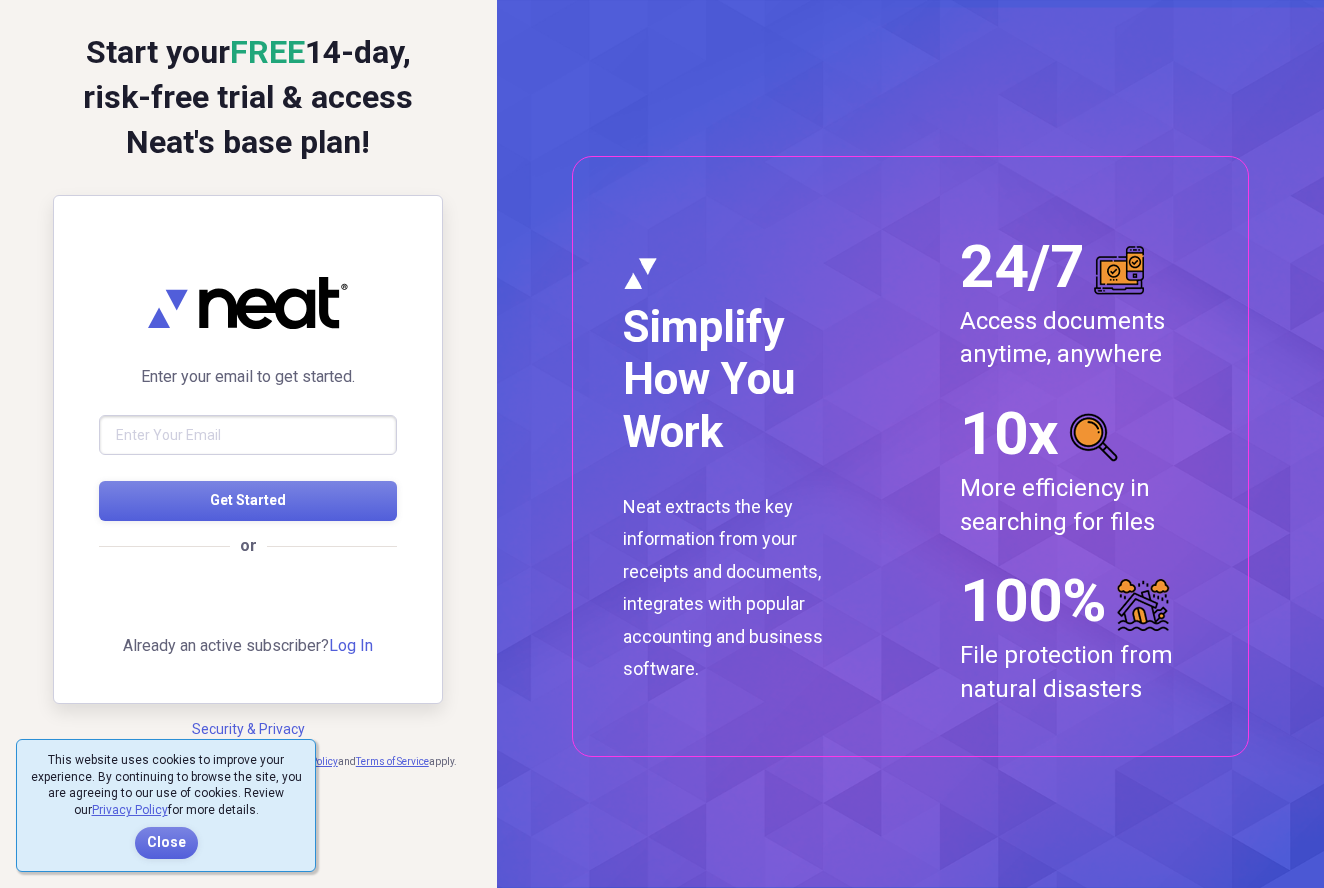click at bounding box center (248, 435) 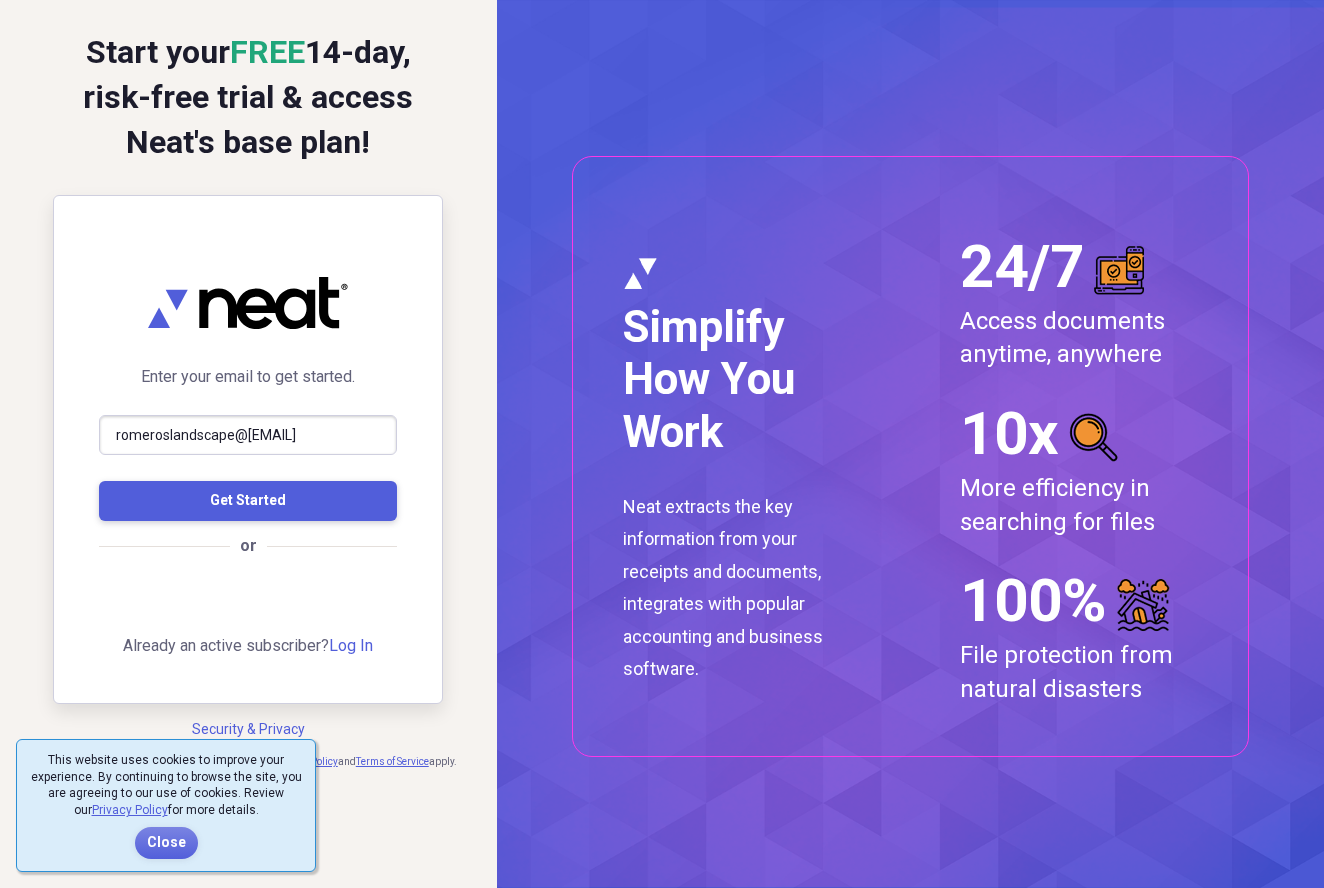 click on "Get Started" at bounding box center [248, 501] 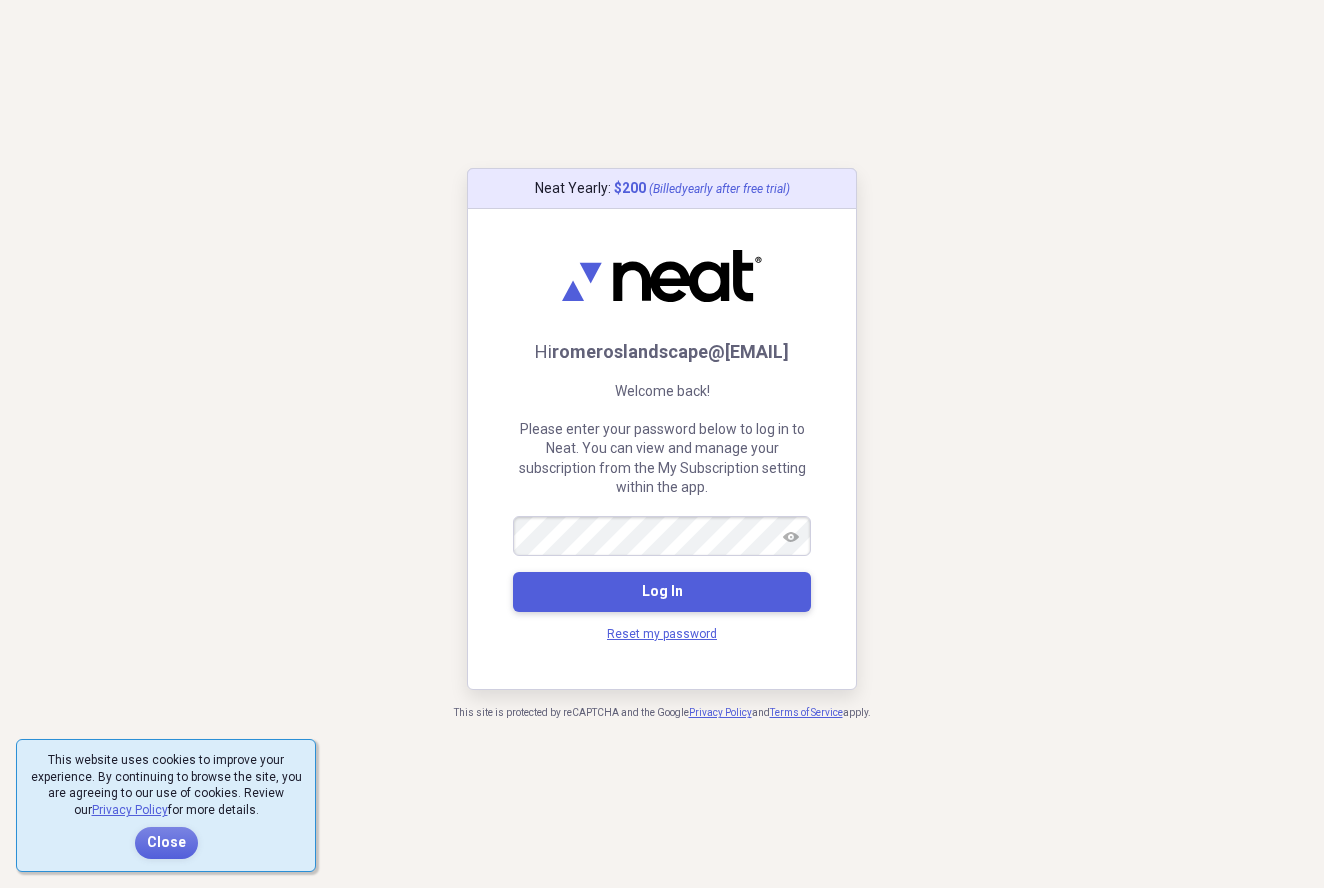 click on "Log In" at bounding box center (662, 591) 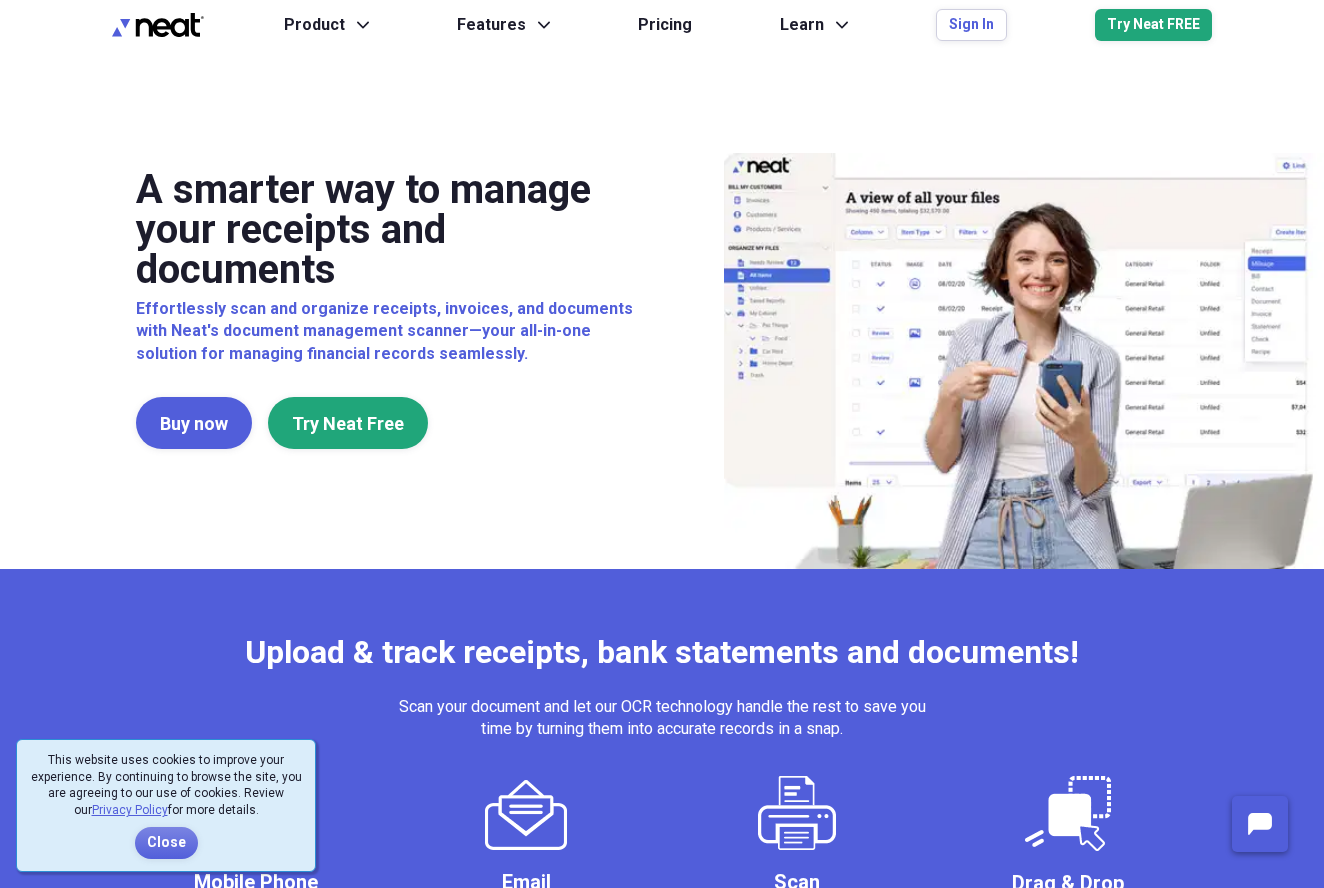 scroll, scrollTop: 0, scrollLeft: 0, axis: both 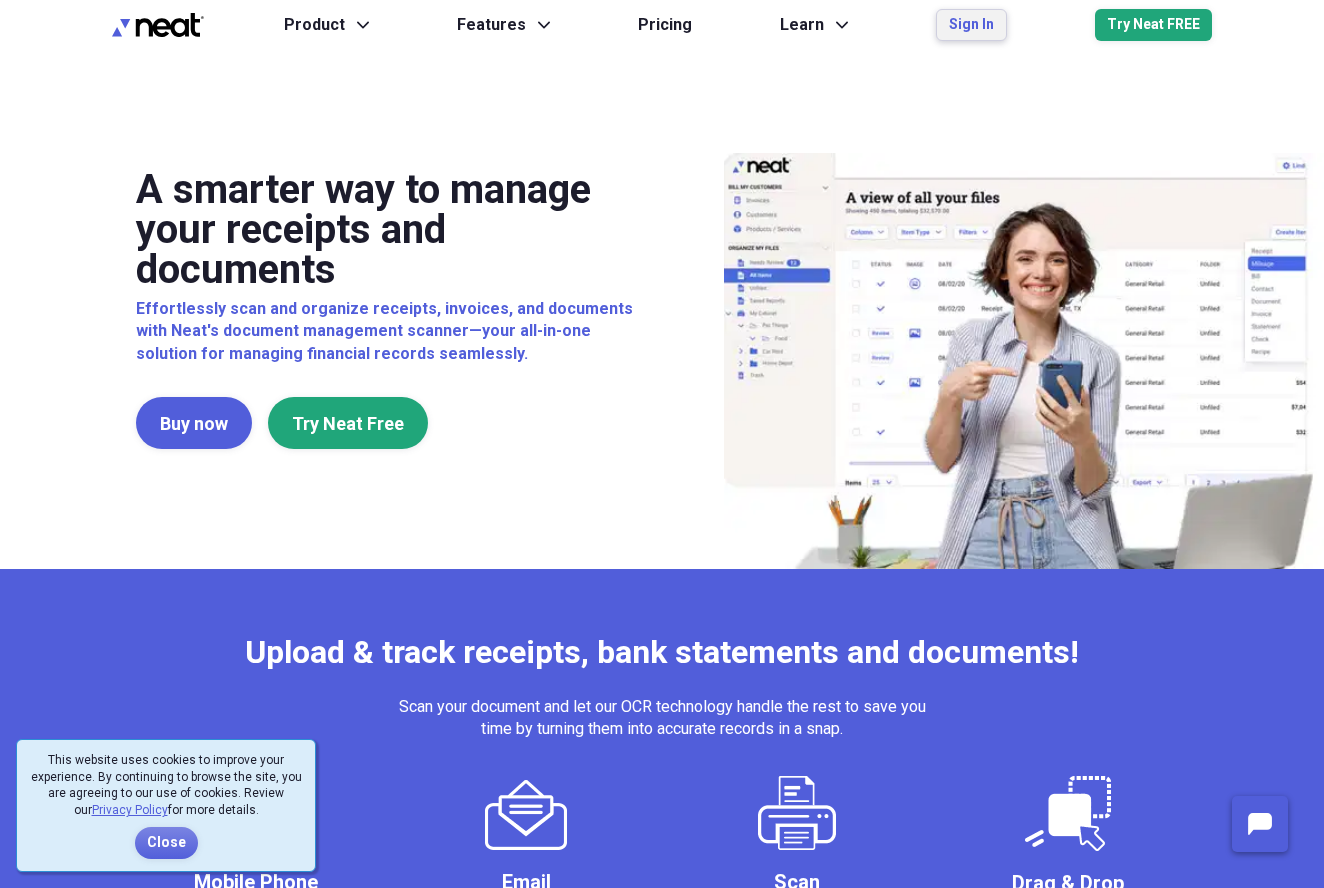 click on "Sign In" at bounding box center (971, 25) 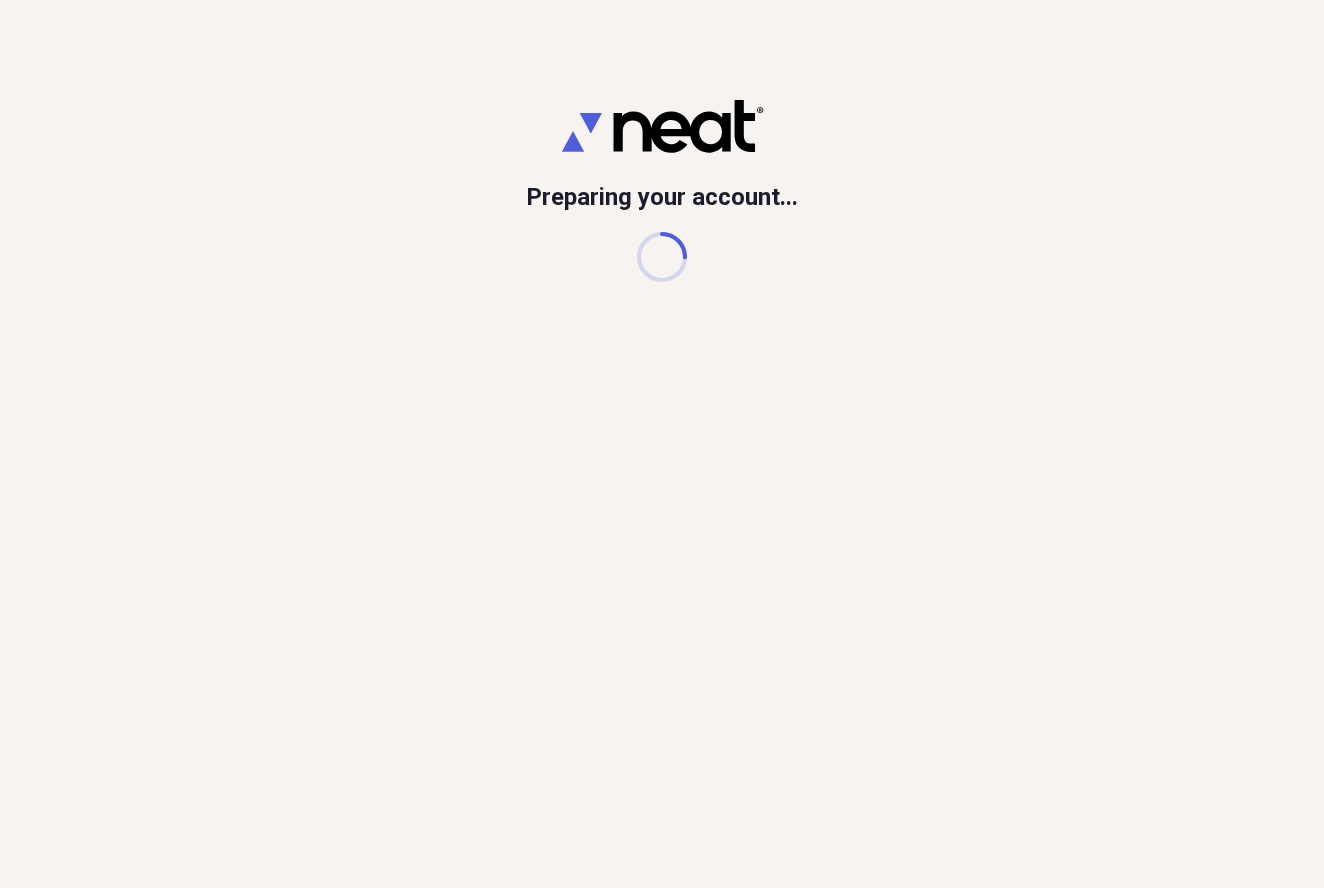 scroll, scrollTop: 0, scrollLeft: 0, axis: both 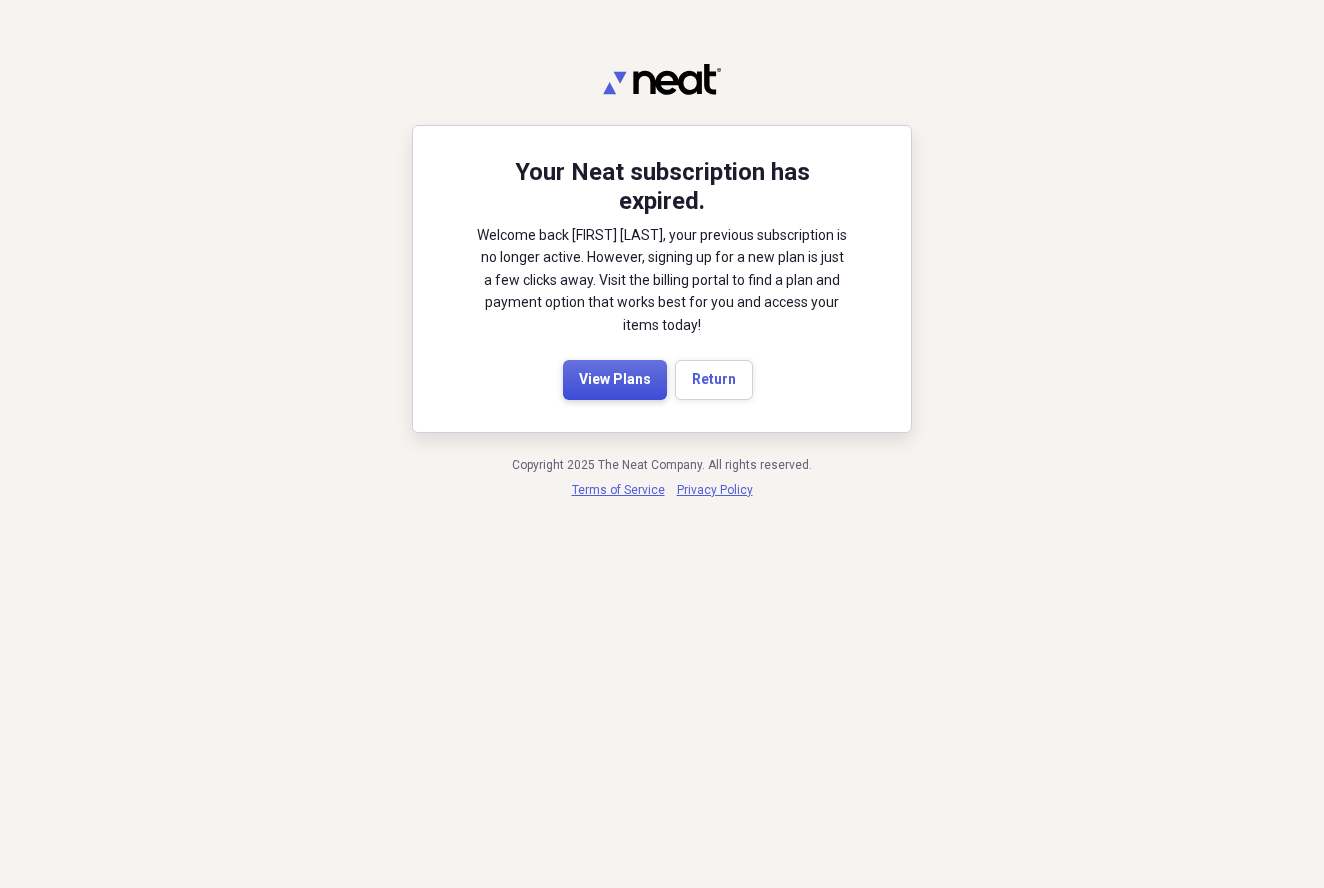 click on "View Plans" at bounding box center (615, 380) 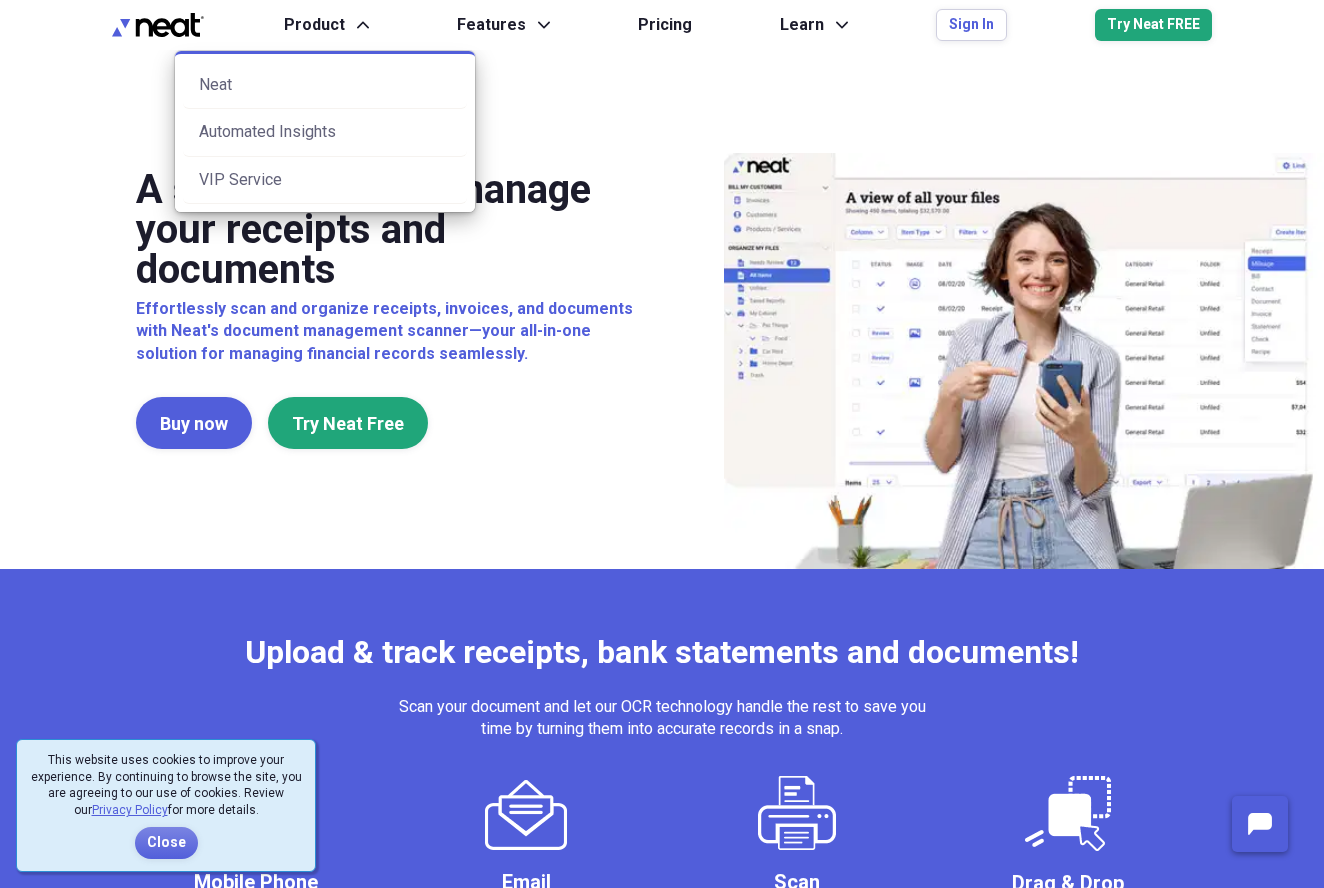 scroll, scrollTop: 0, scrollLeft: 0, axis: both 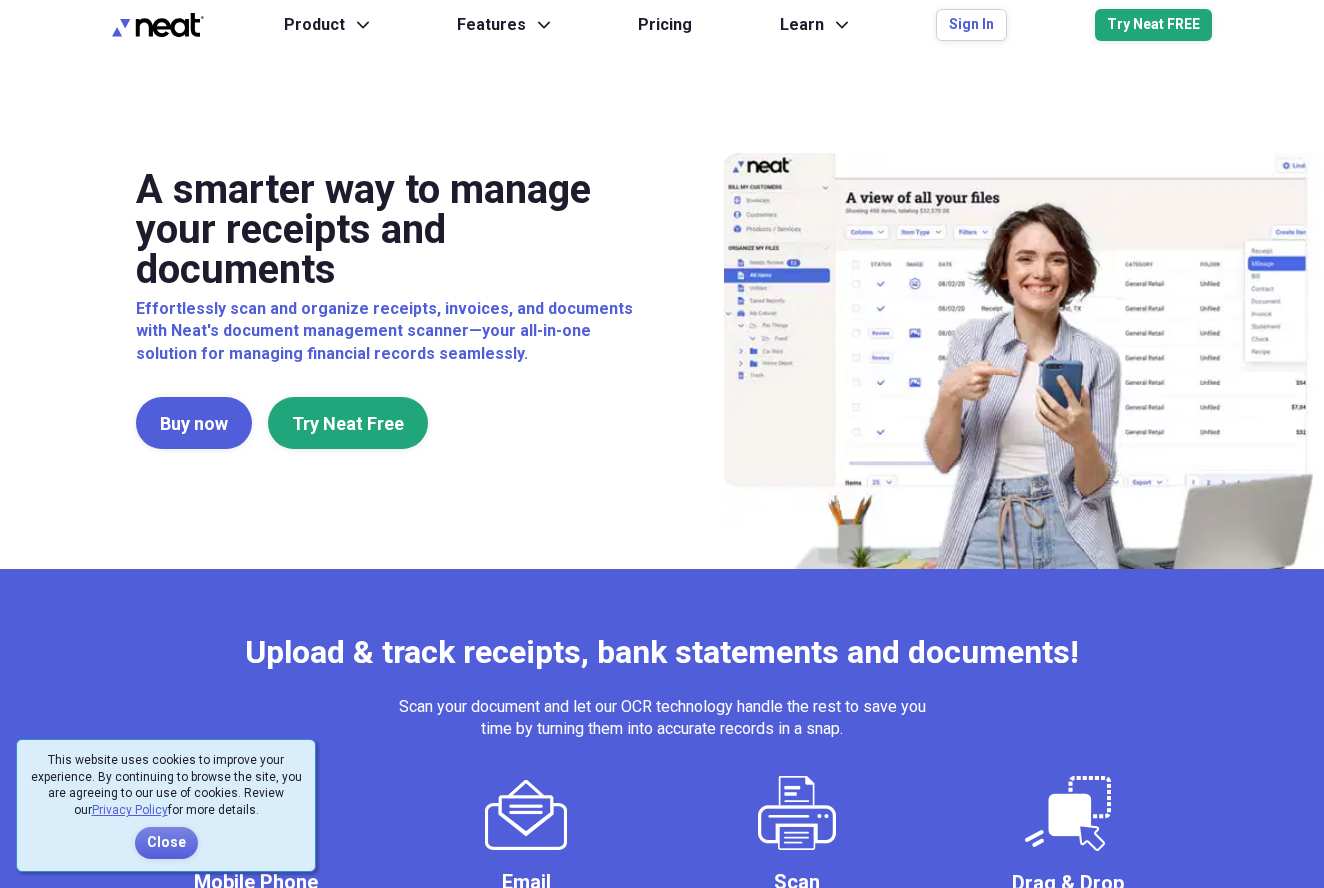 click at bounding box center (797, 813) 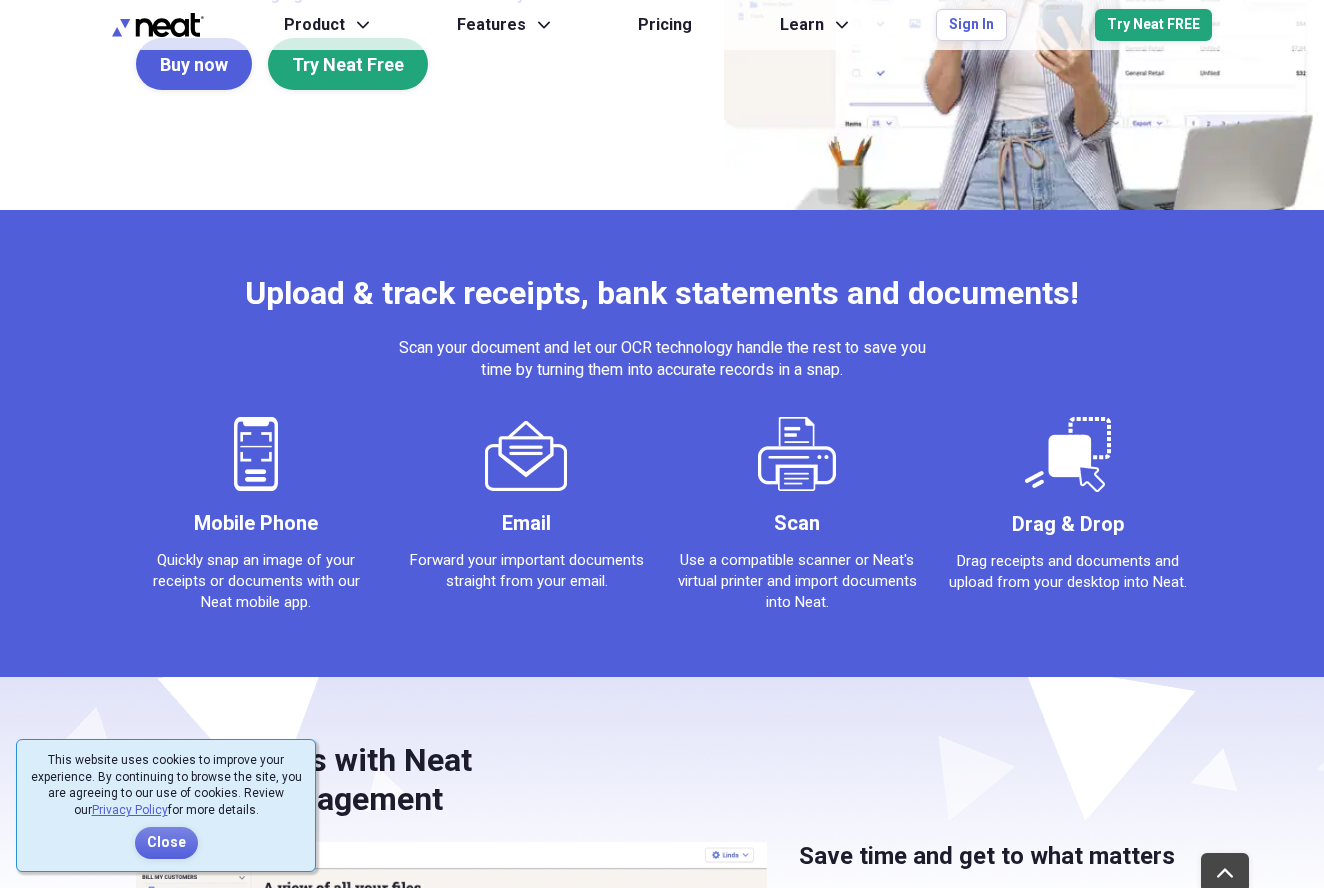 scroll, scrollTop: 361, scrollLeft: 0, axis: vertical 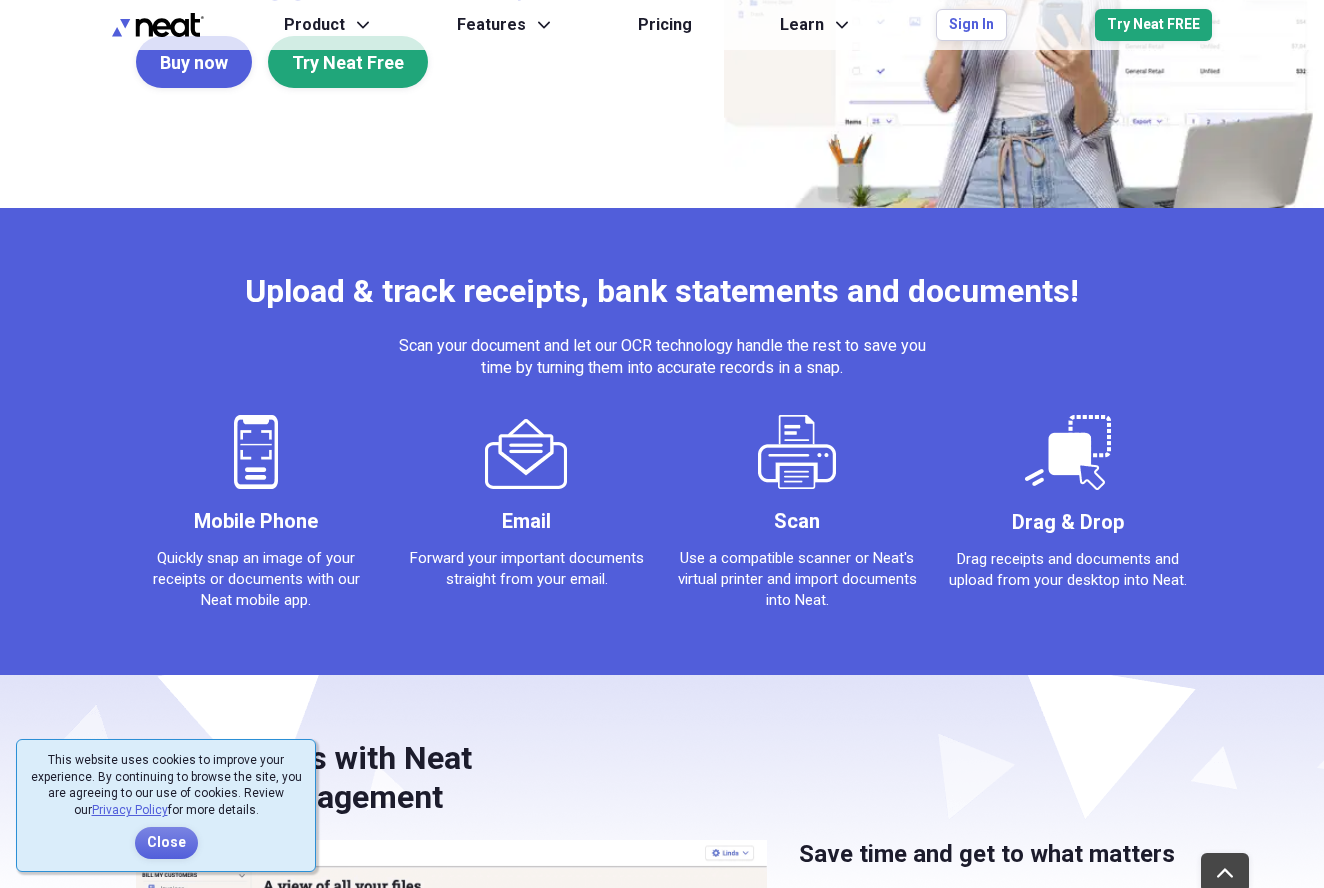 click on "Use a compatible scanner or Neat's virtual printer and import documents into Neat." at bounding box center [797, 579] 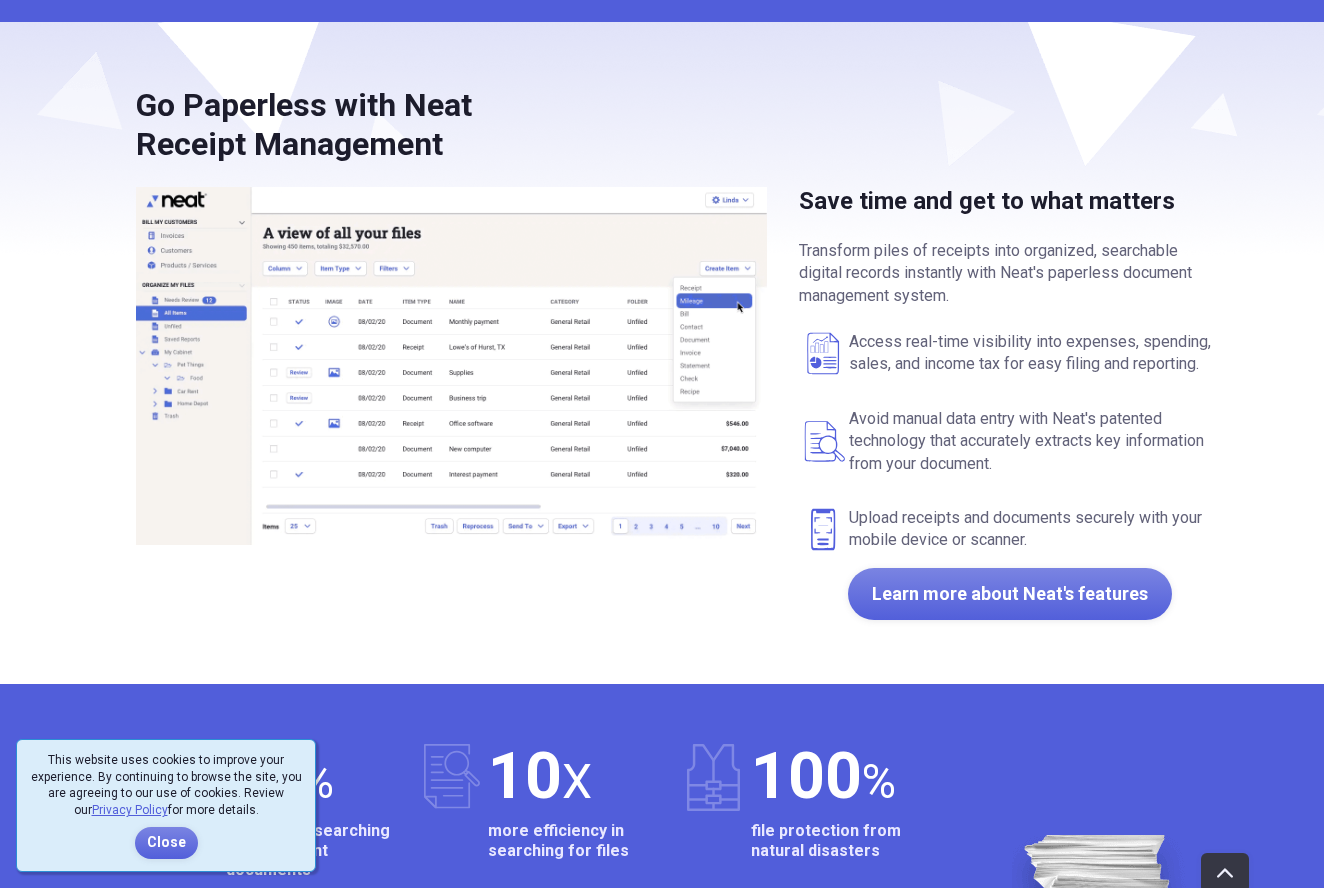 scroll, scrollTop: 1017, scrollLeft: 0, axis: vertical 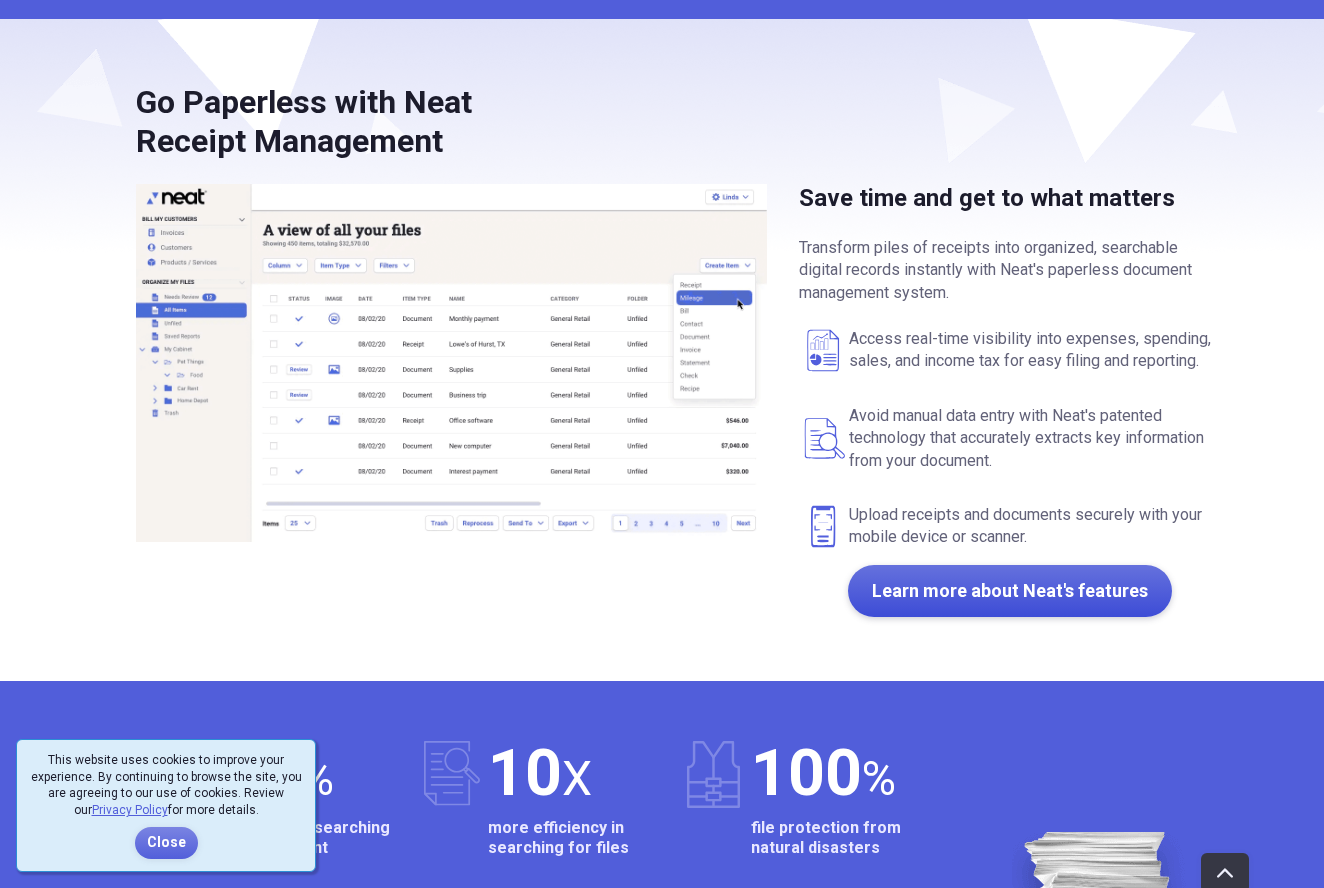 click on "Learn more about Neat's features" at bounding box center [1010, 591] 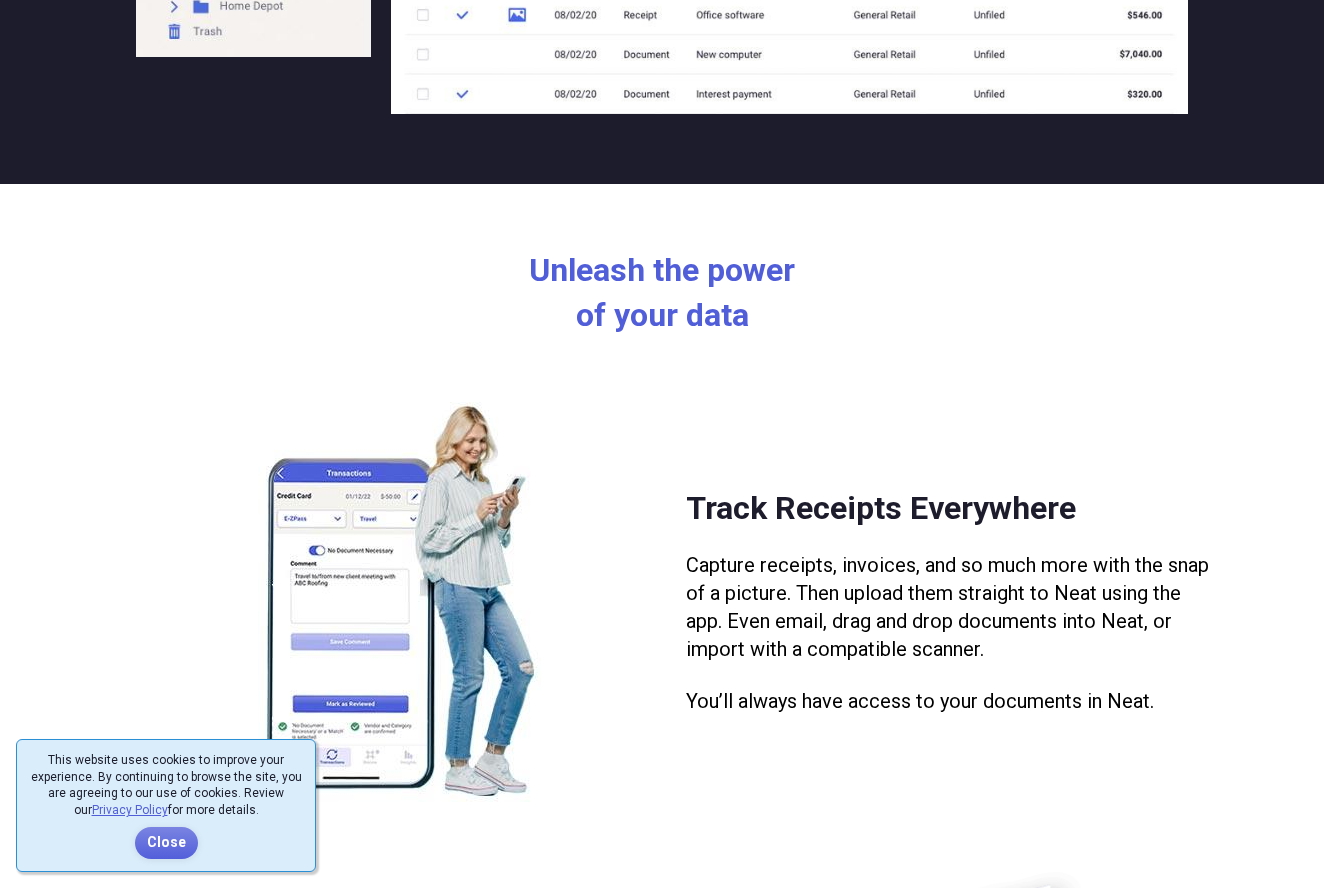 scroll, scrollTop: 0, scrollLeft: 0, axis: both 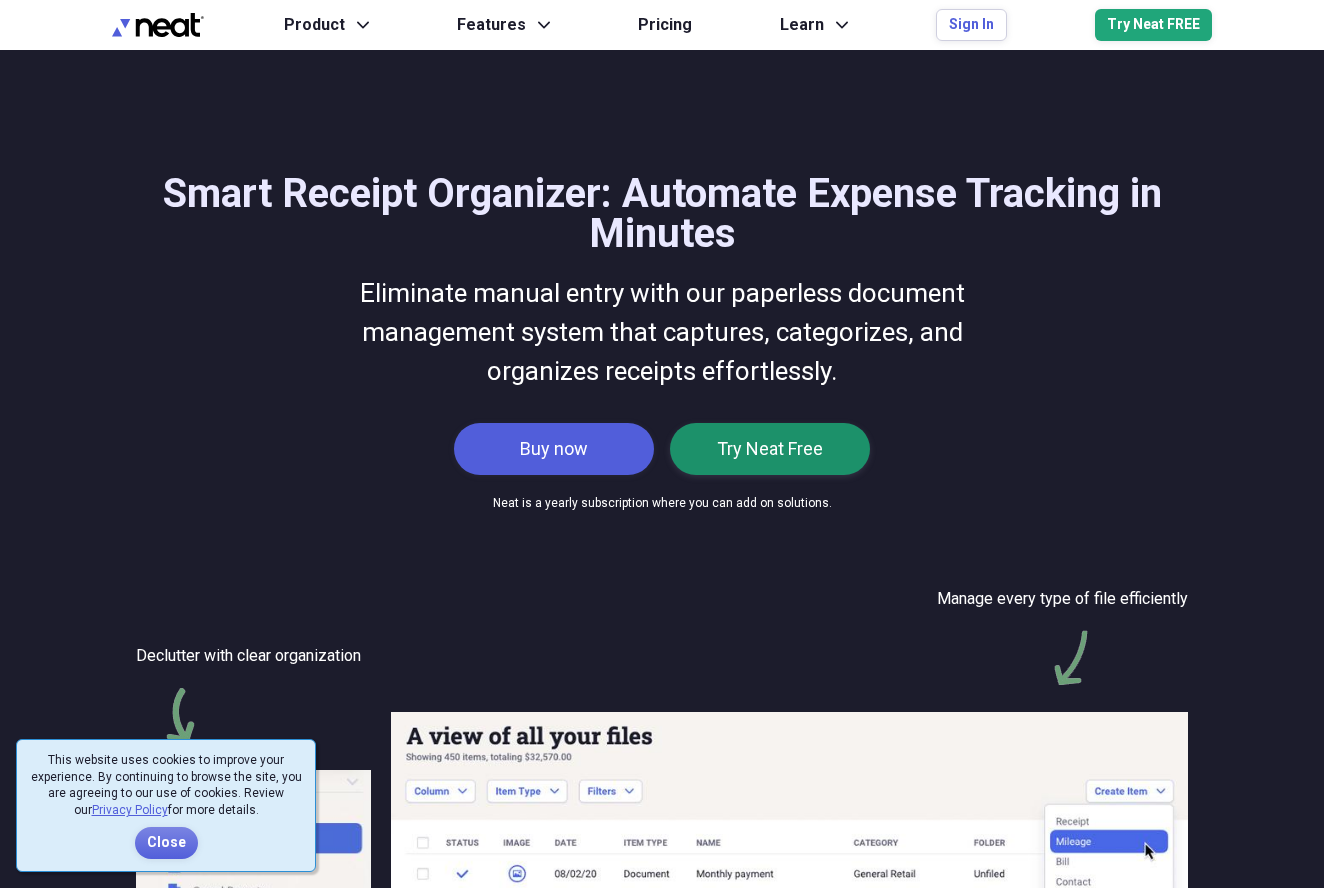 click on "Try Neat Free" at bounding box center (770, 449) 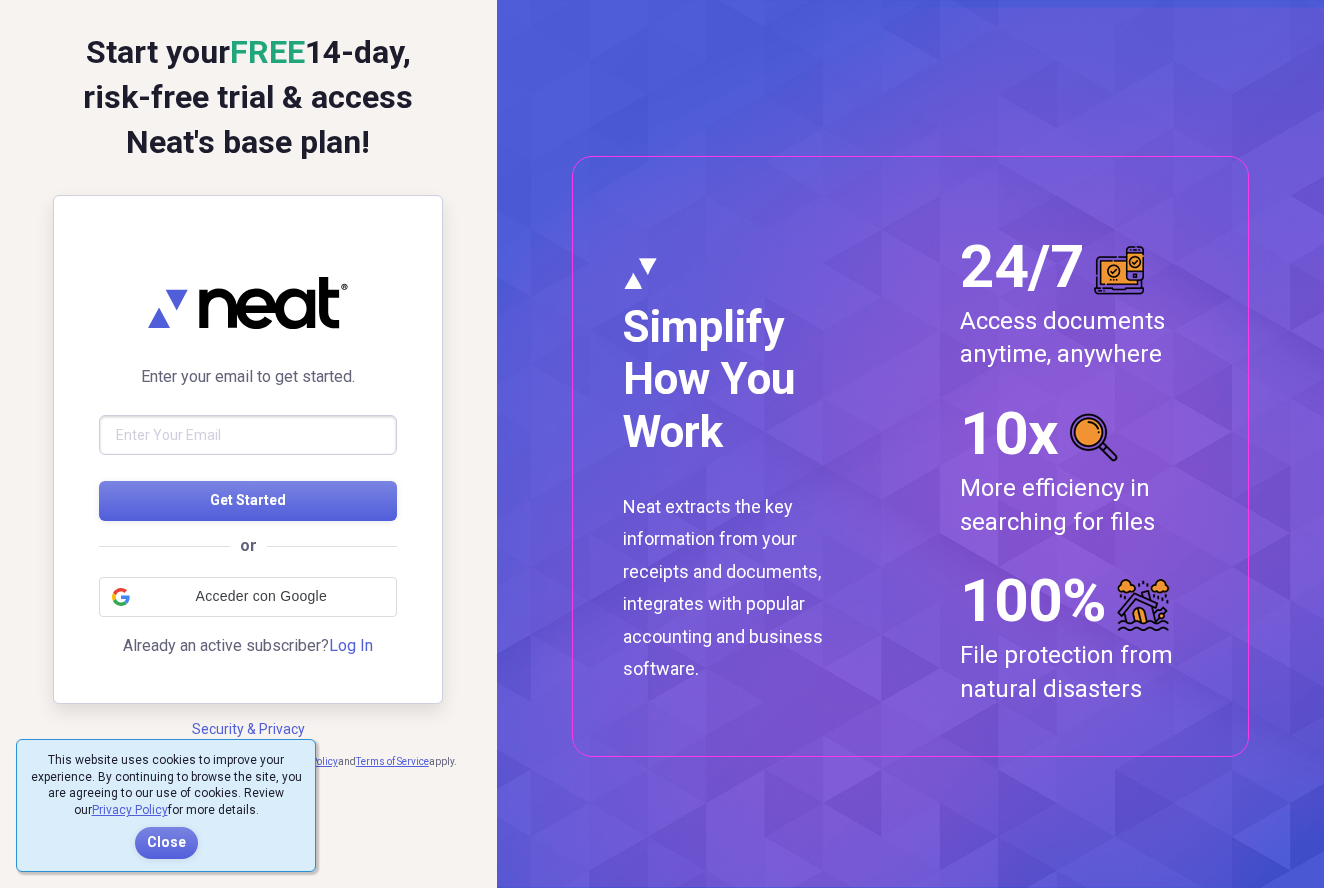 scroll, scrollTop: 0, scrollLeft: 0, axis: both 